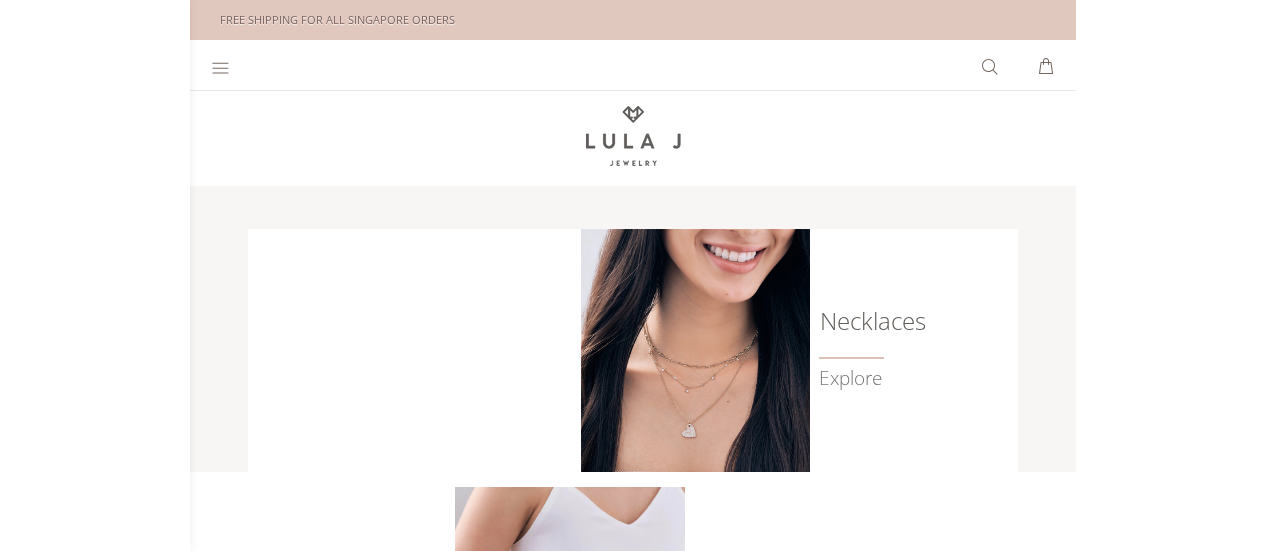 scroll, scrollTop: 0, scrollLeft: 0, axis: both 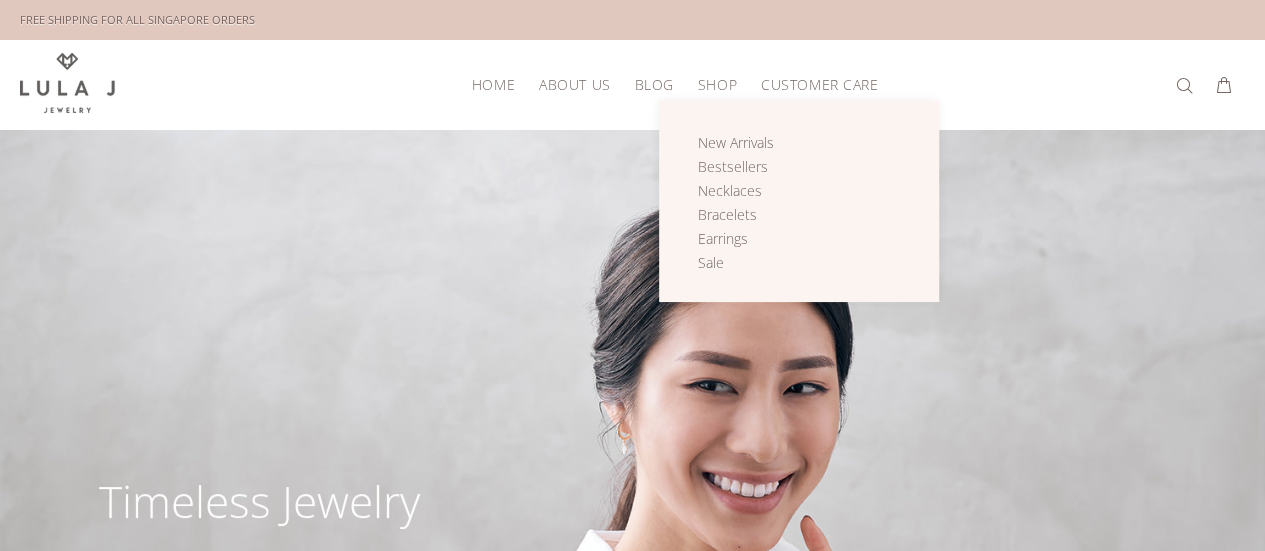 click on "Shop" at bounding box center (717, 84) 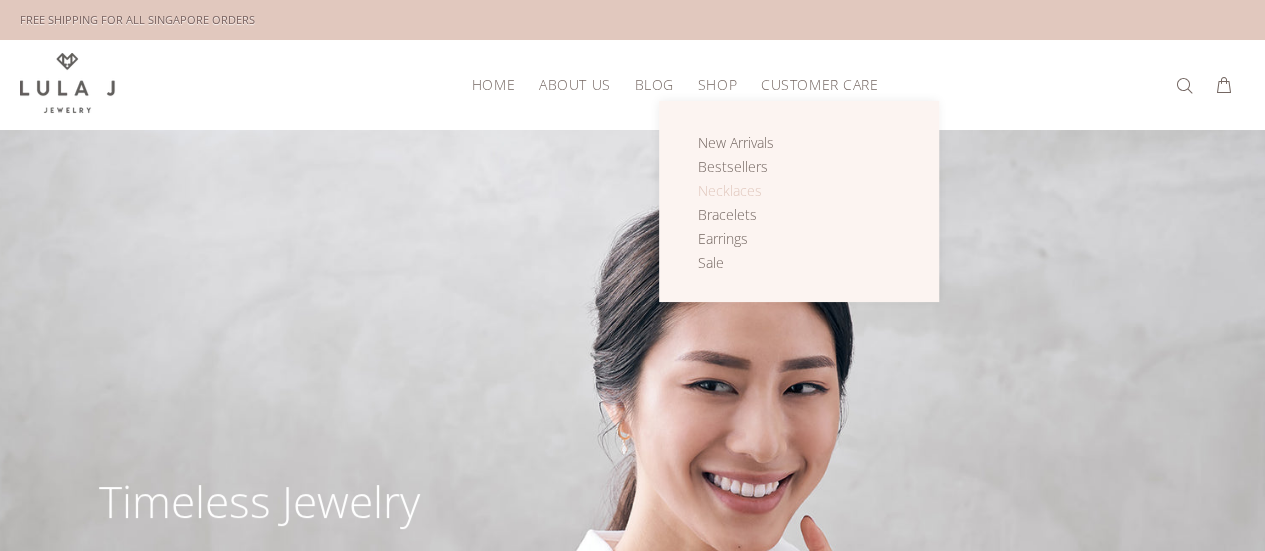 click on "Necklaces" at bounding box center (730, 190) 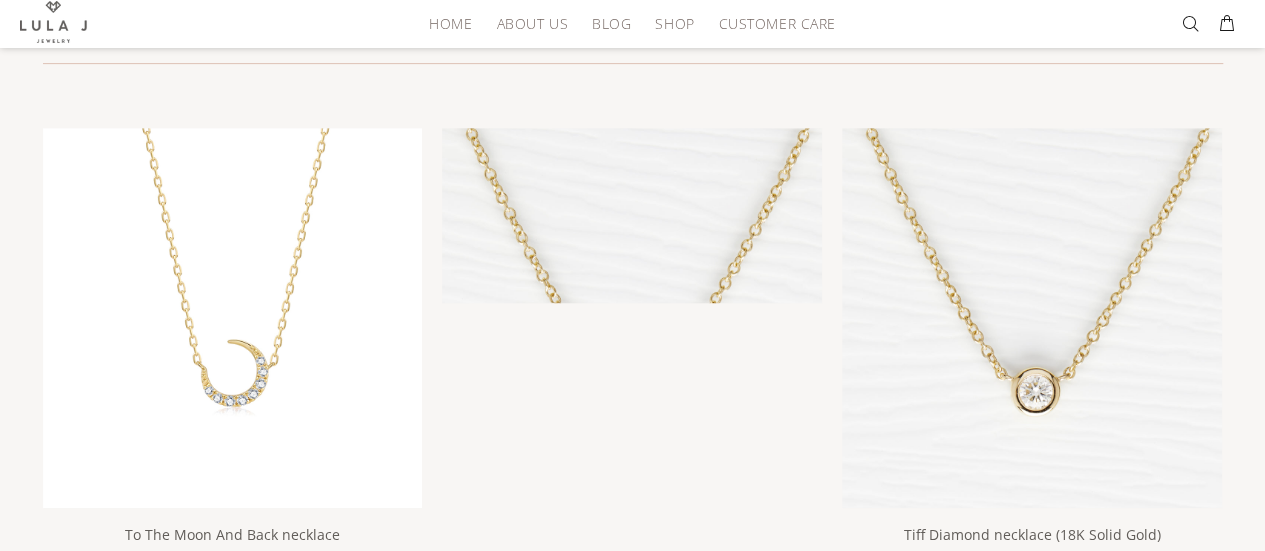 scroll, scrollTop: 500, scrollLeft: 0, axis: vertical 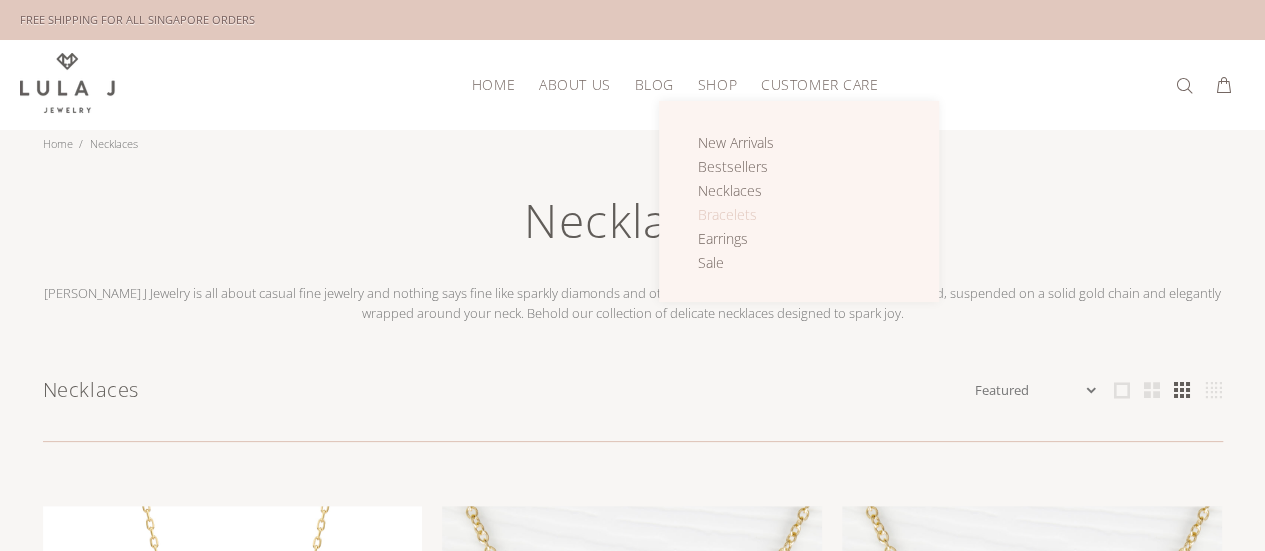 click on "Bracelets" at bounding box center (727, 214) 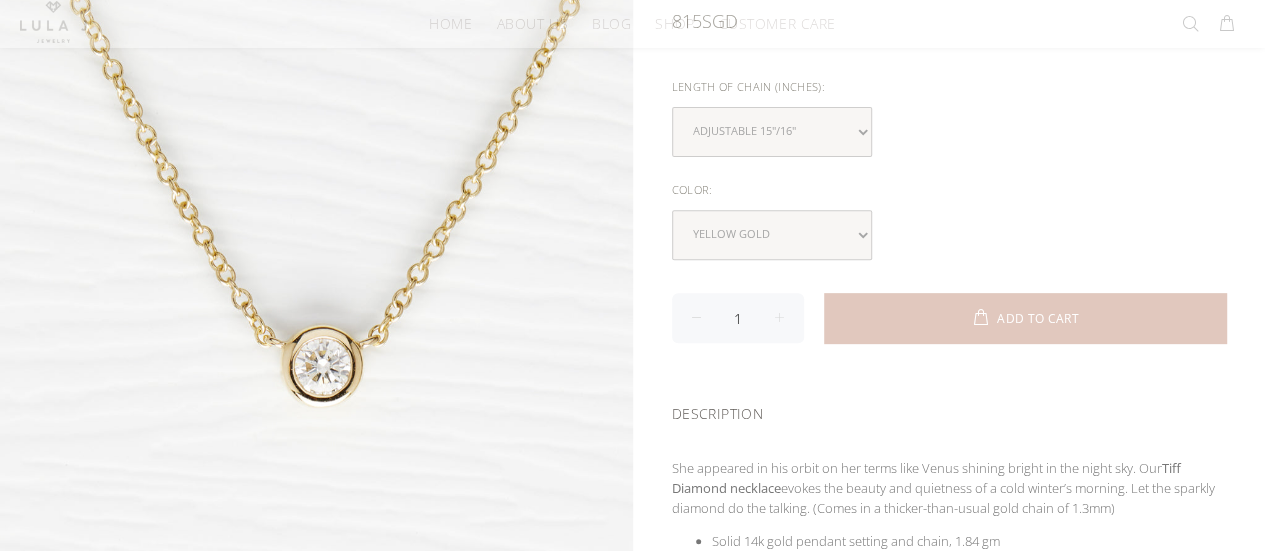 scroll, scrollTop: 300, scrollLeft: 0, axis: vertical 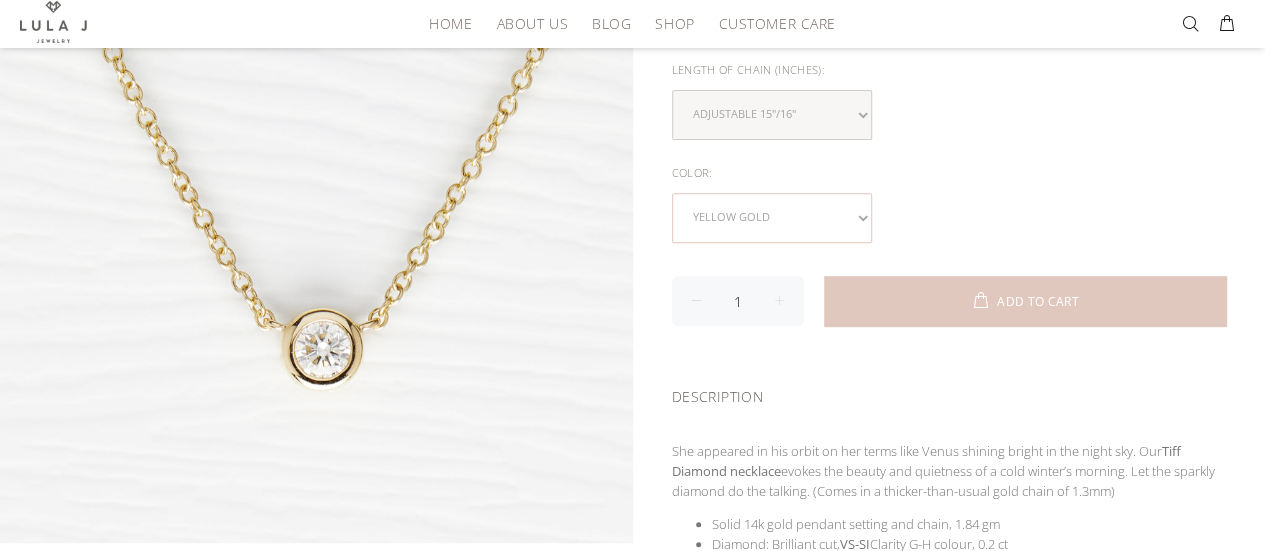 click on "yellow gold white gold rose gold" at bounding box center (772, 218) 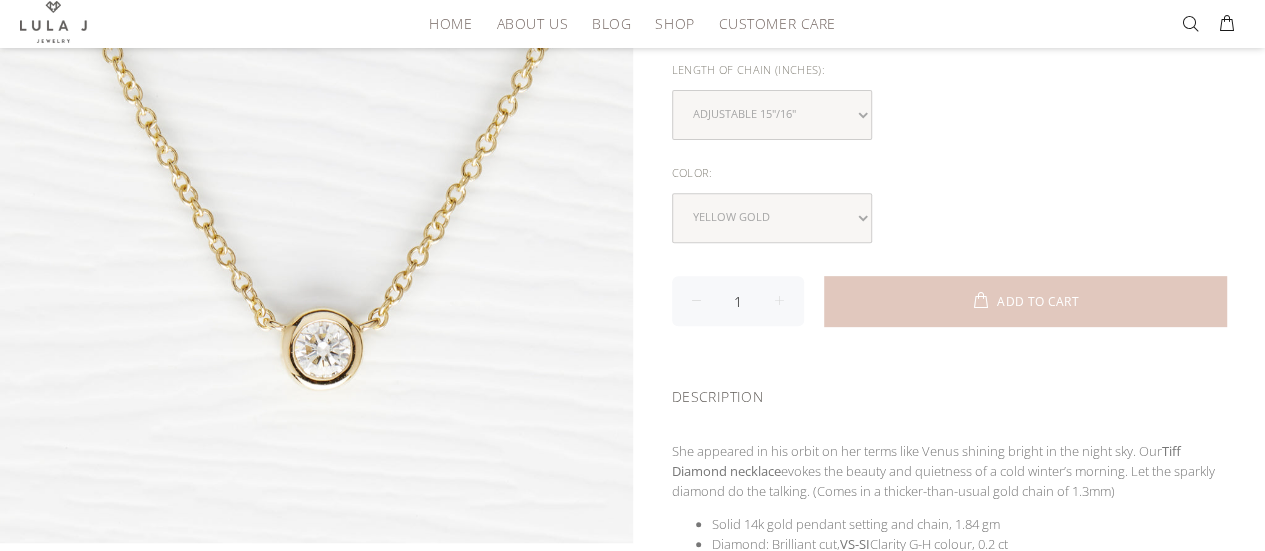 click on "Color:  yellow gold white gold rose gold" at bounding box center (949, 201) 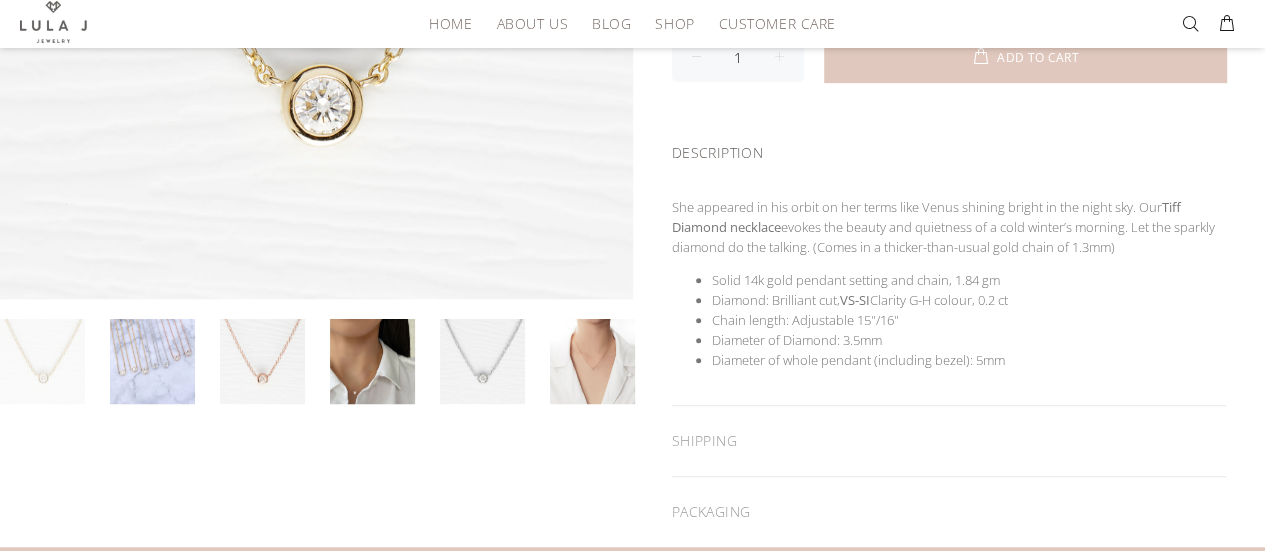 scroll, scrollTop: 600, scrollLeft: 0, axis: vertical 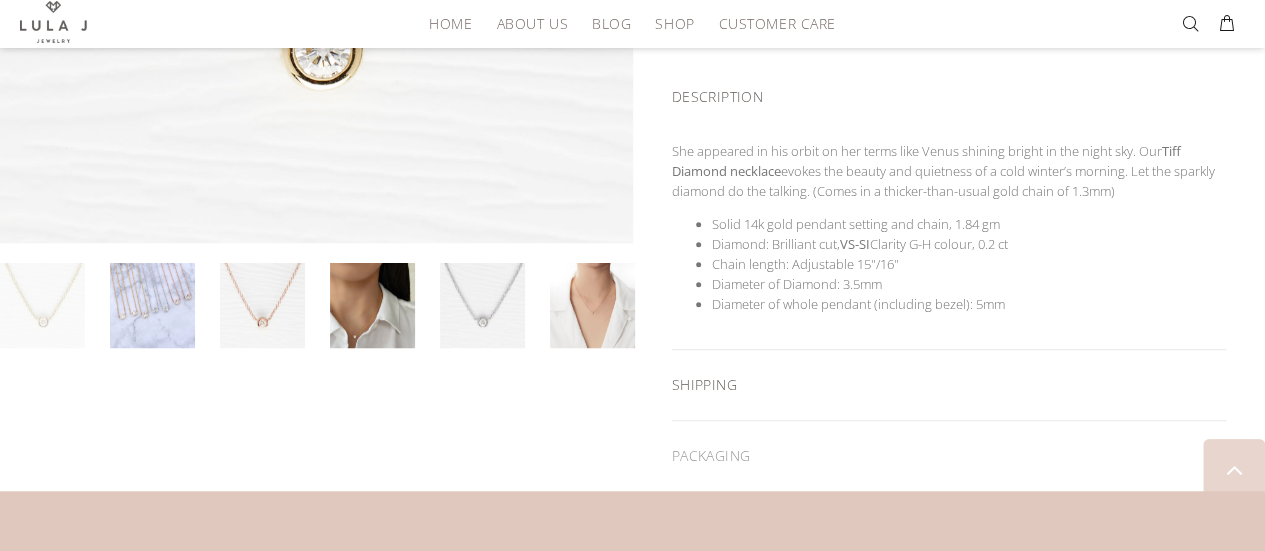 click on "SHIPPING" at bounding box center [949, 385] 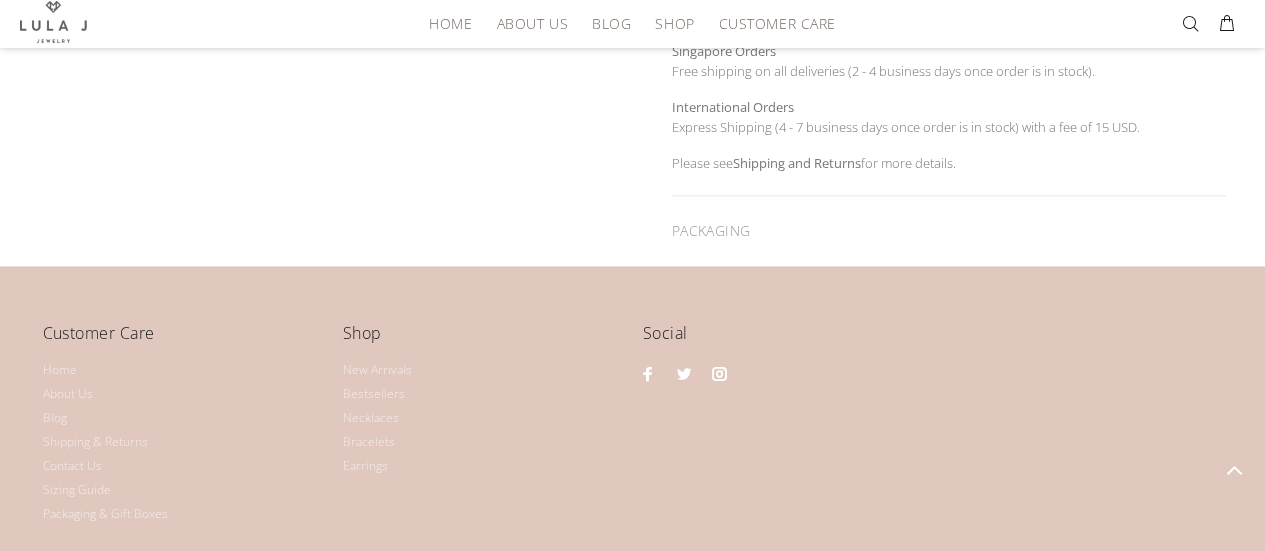 scroll, scrollTop: 1200, scrollLeft: 0, axis: vertical 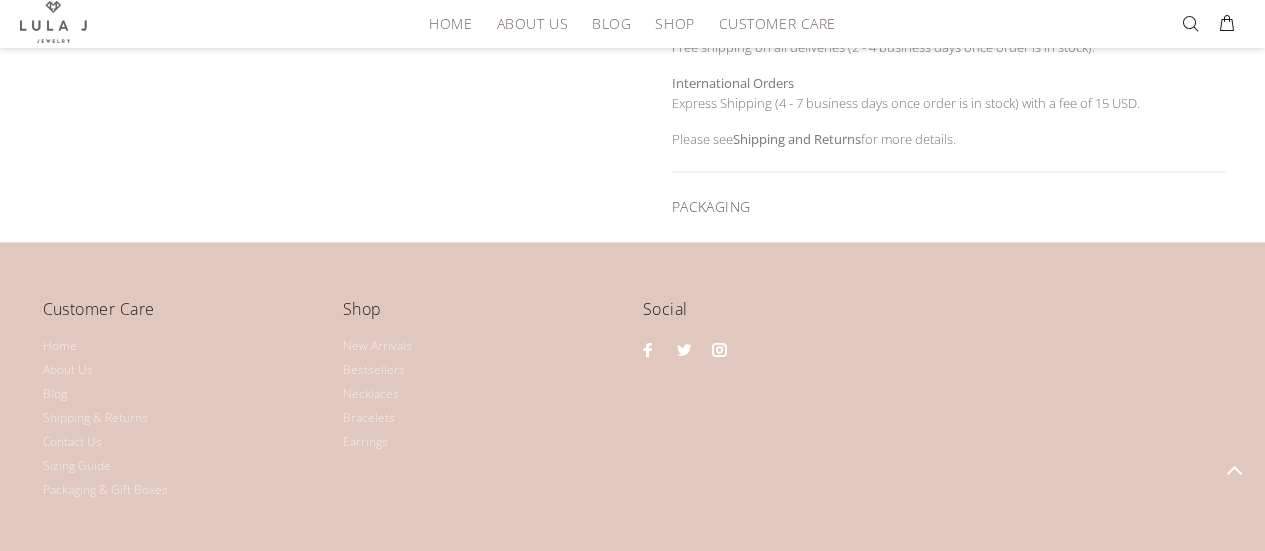 click on "PACKAGING" at bounding box center [949, 207] 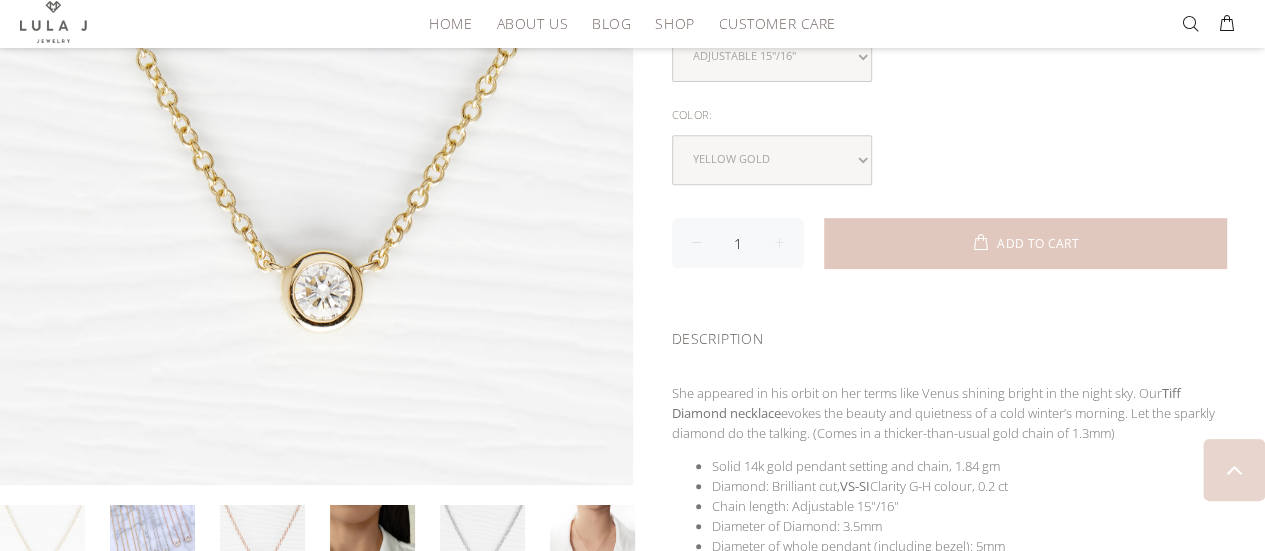 scroll, scrollTop: 173, scrollLeft: 0, axis: vertical 